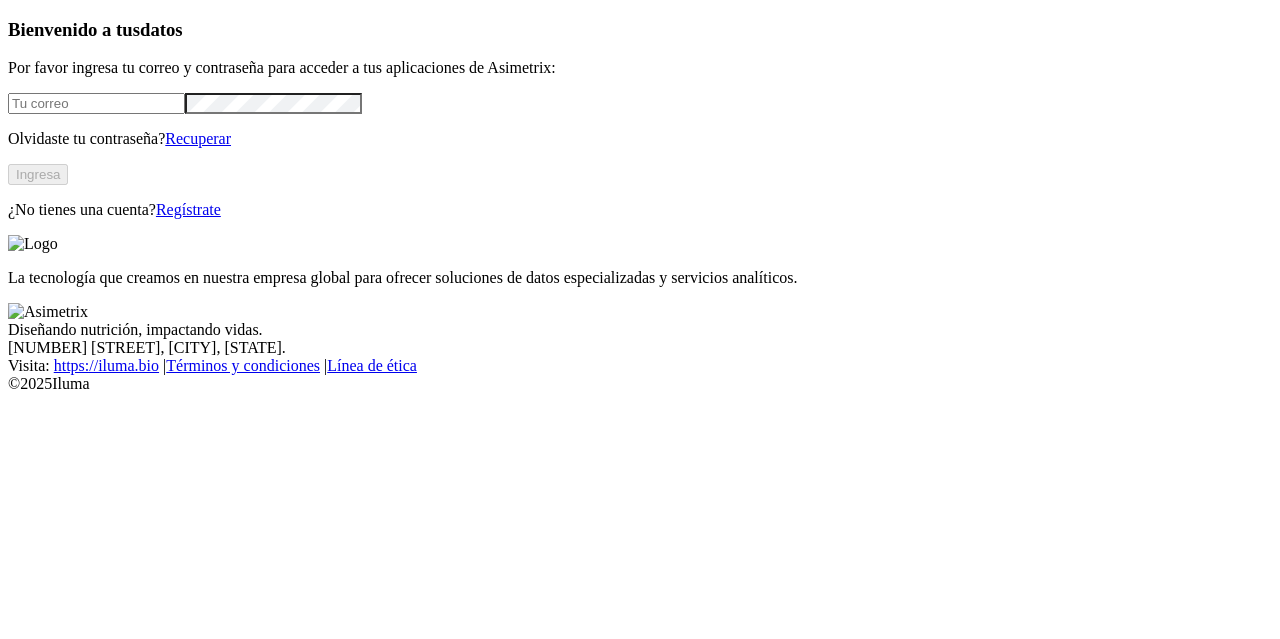 scroll, scrollTop: 0, scrollLeft: 0, axis: both 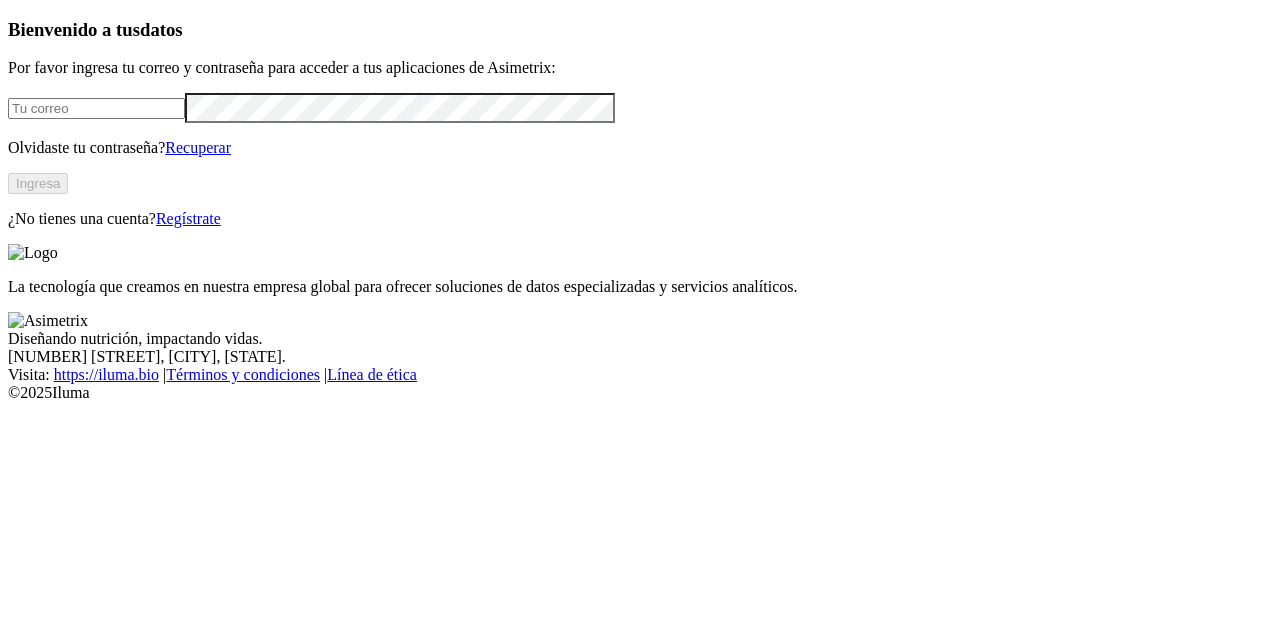 type on "[EMAIL]" 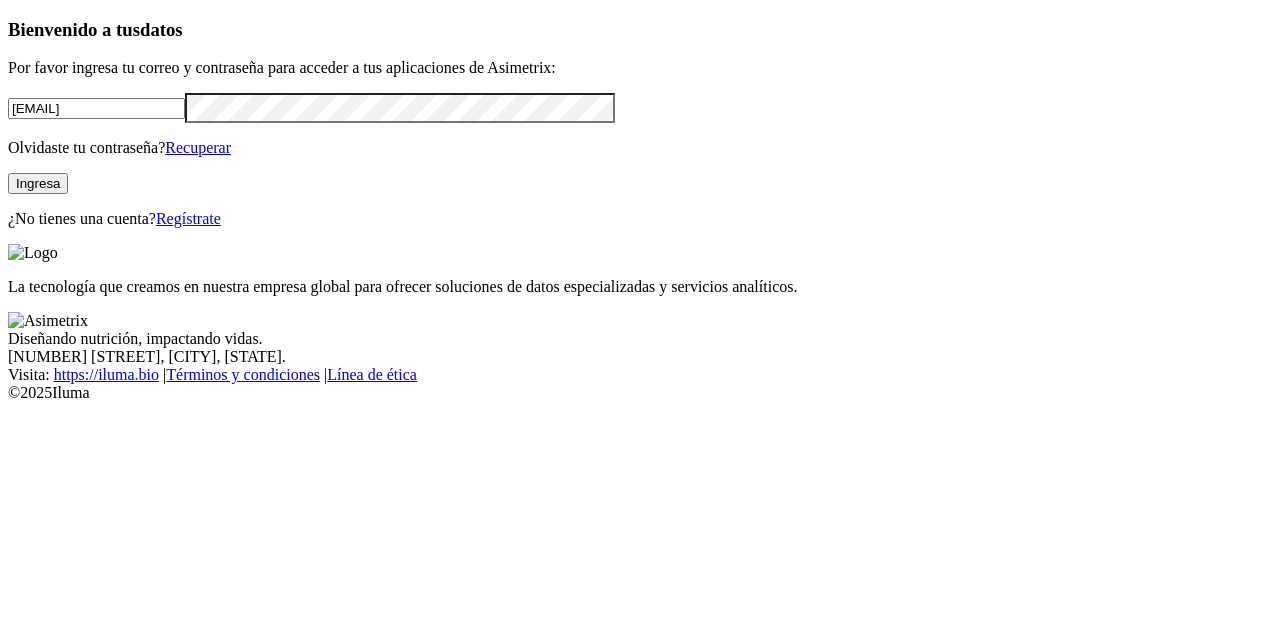 click on "Ingresa" at bounding box center (38, 183) 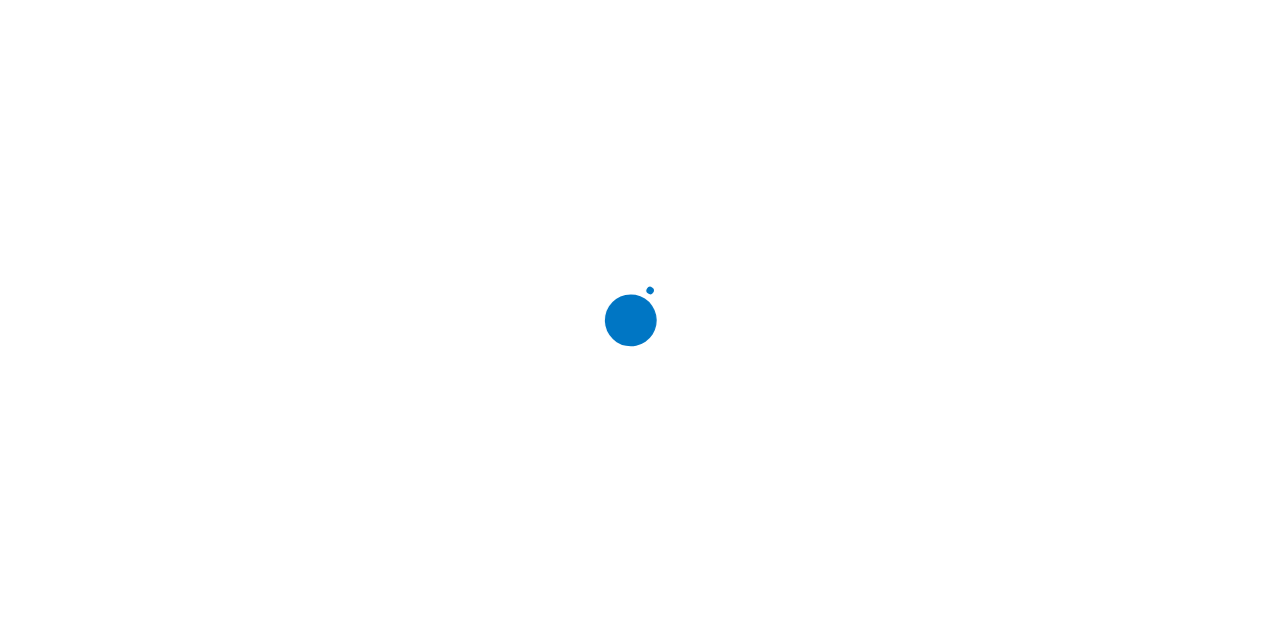 scroll, scrollTop: 0, scrollLeft: 0, axis: both 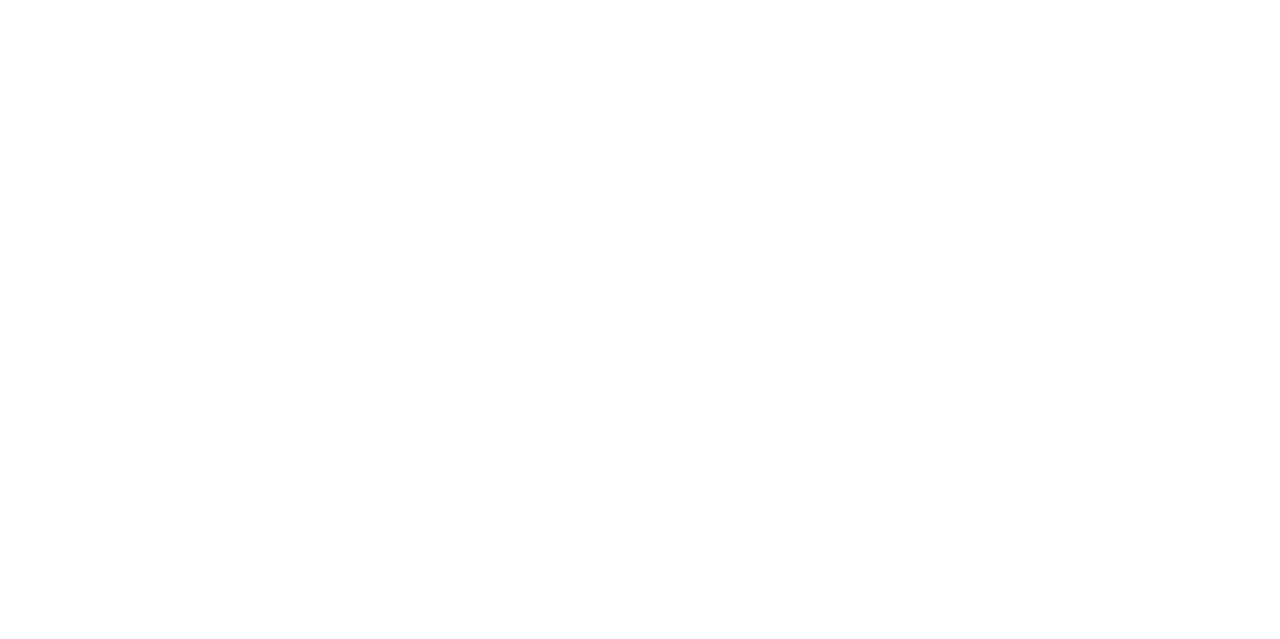click on "ALIAR
.cls-1 {
fill: none;
}
Configurador Alertas Configurador PigVision
Dashboard
Dashboard Granja
Descargar Datos
File Manager
INSYLO
.f833c649-ebfd-4bf3-83aa-e64b698d0dc5 {
fill: none;
stroke-linecap: round;
stroke-linejoin: round;
stroke-width: 3 !important;
}
Know Mycotrend MYCOTREND
Optimarket Configurador Reportes
Unrisk
Upload Agriness" at bounding box center [640, 1625] 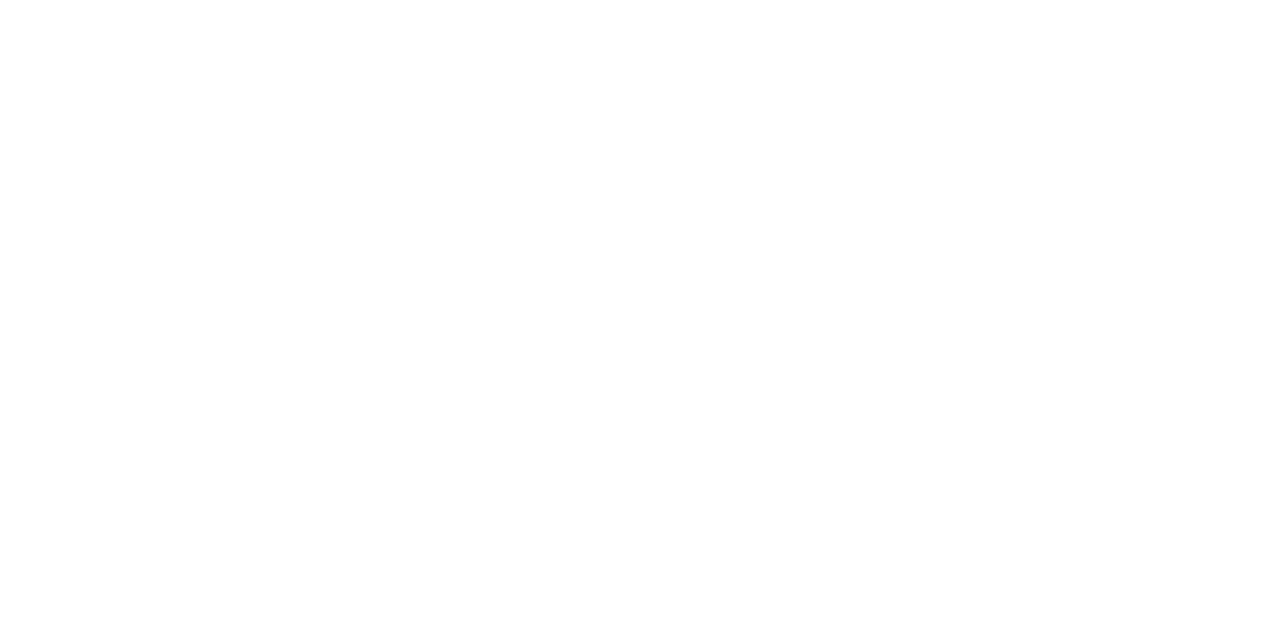 scroll, scrollTop: 0, scrollLeft: 0, axis: both 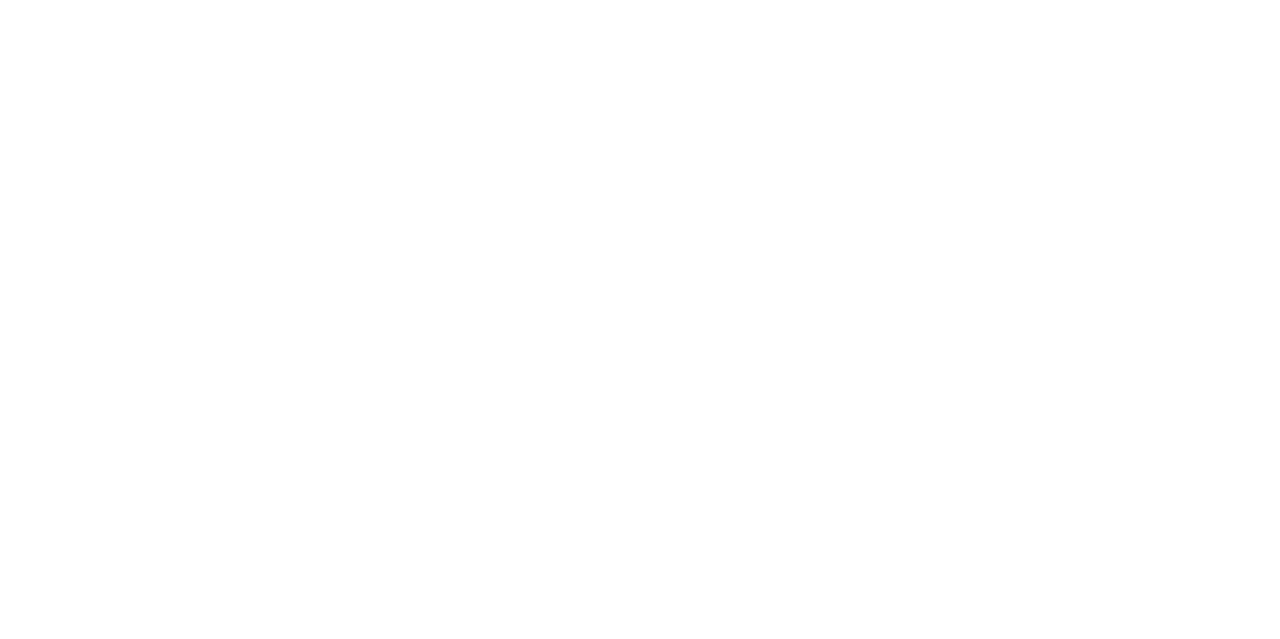 click 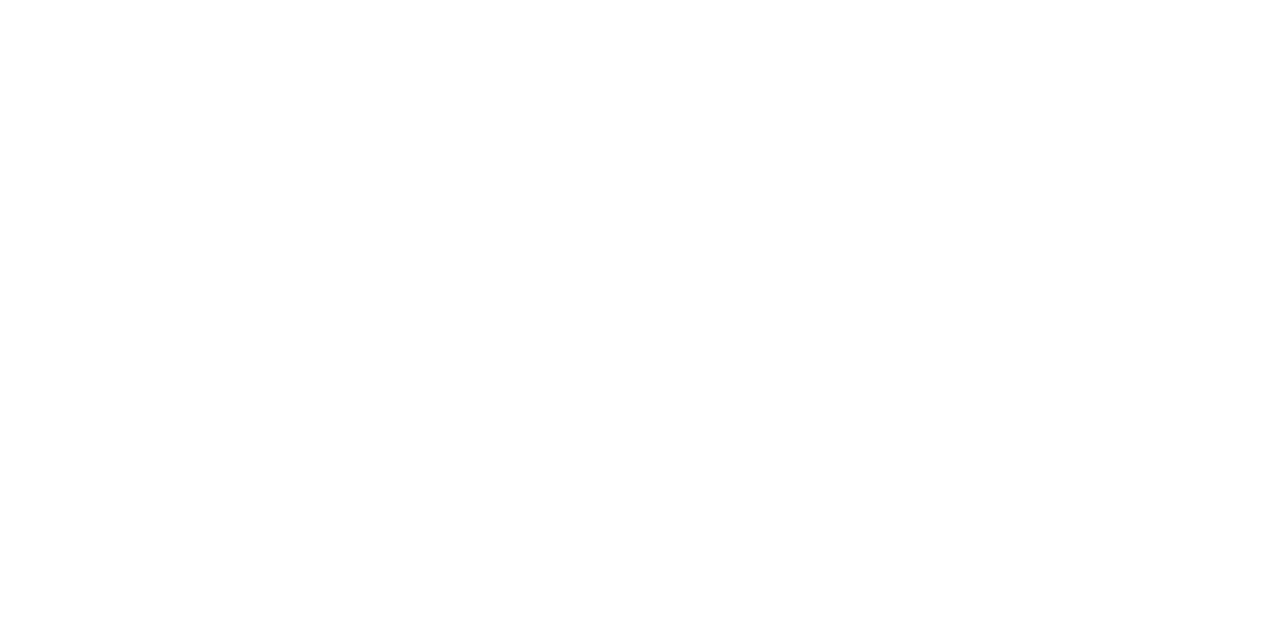 click 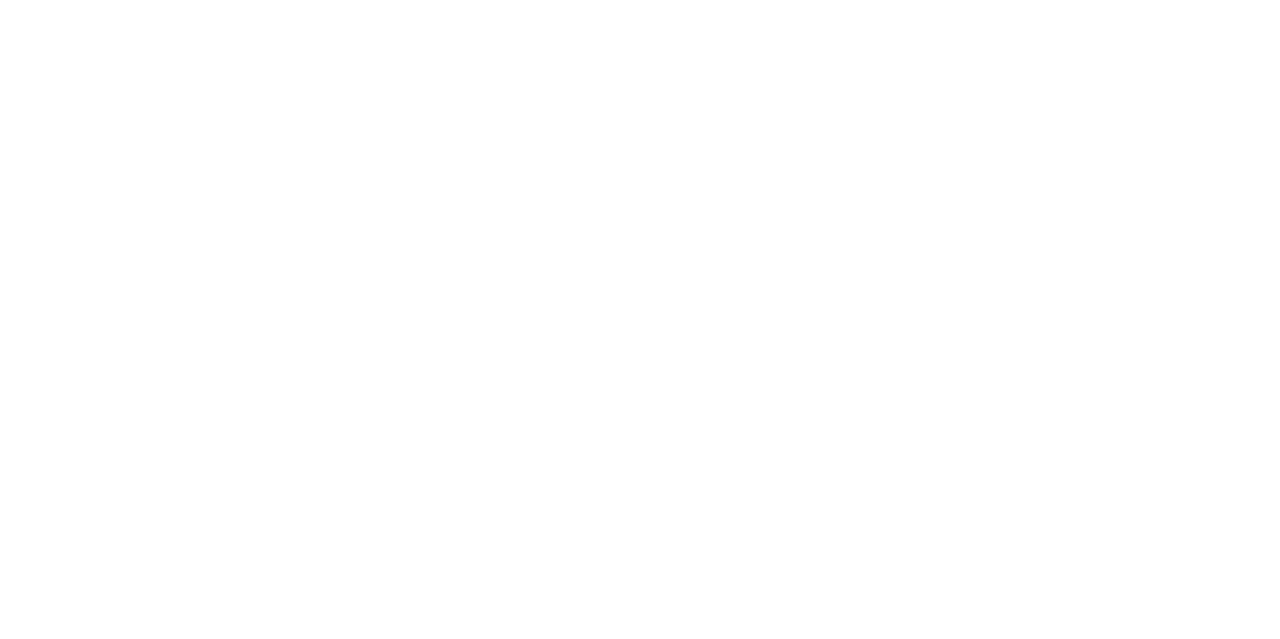 scroll, scrollTop: 0, scrollLeft: 0, axis: both 